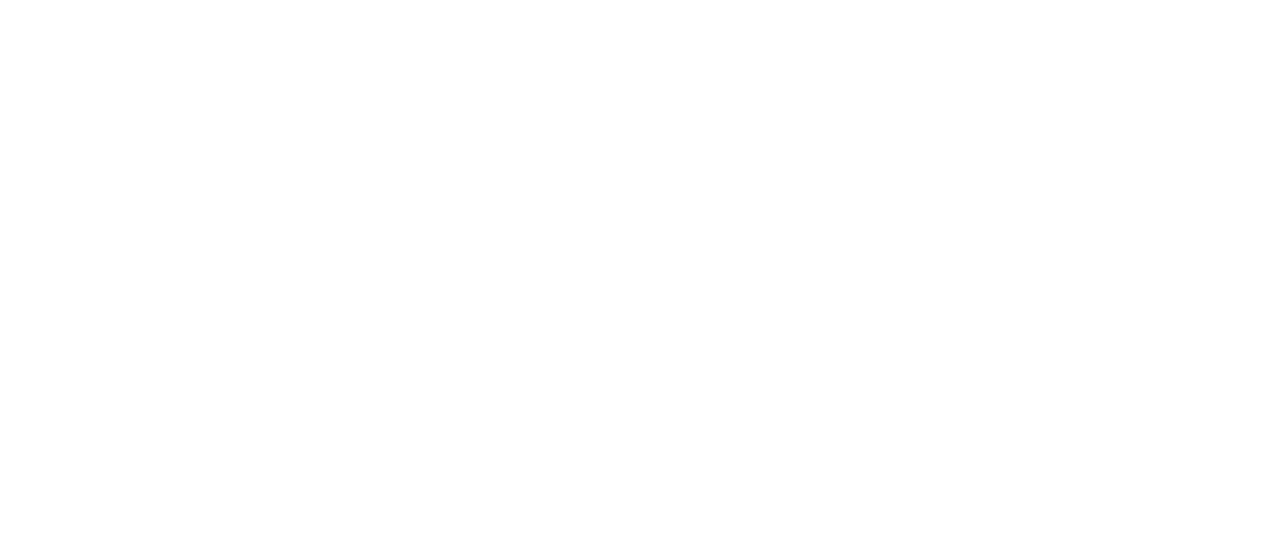 scroll, scrollTop: 0, scrollLeft: 0, axis: both 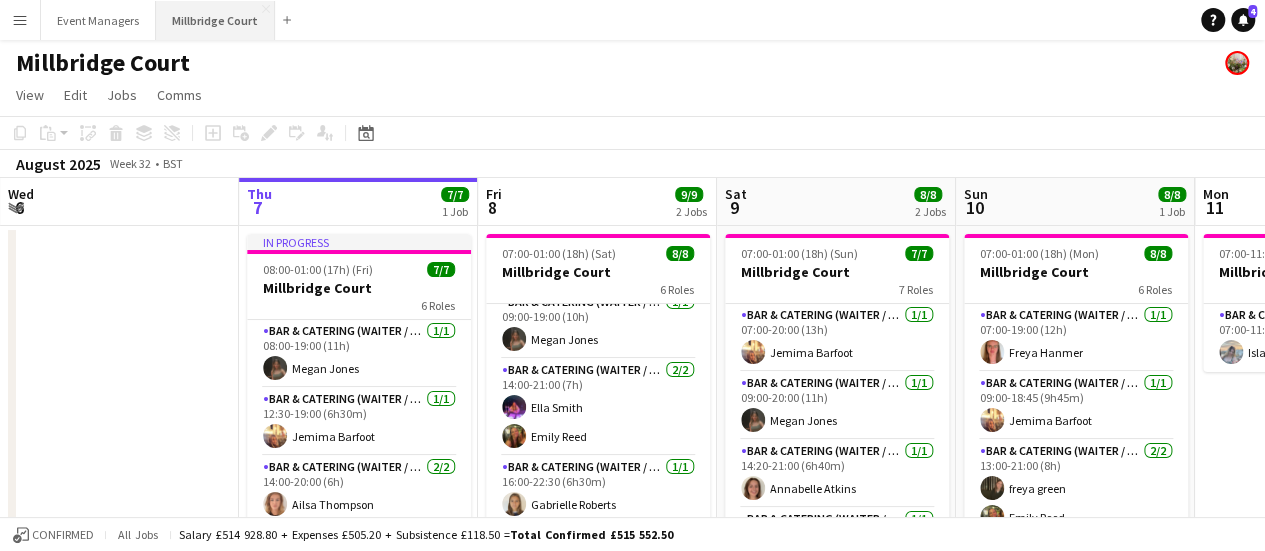 click on "Millbridge Court
Close" at bounding box center [215, 20] 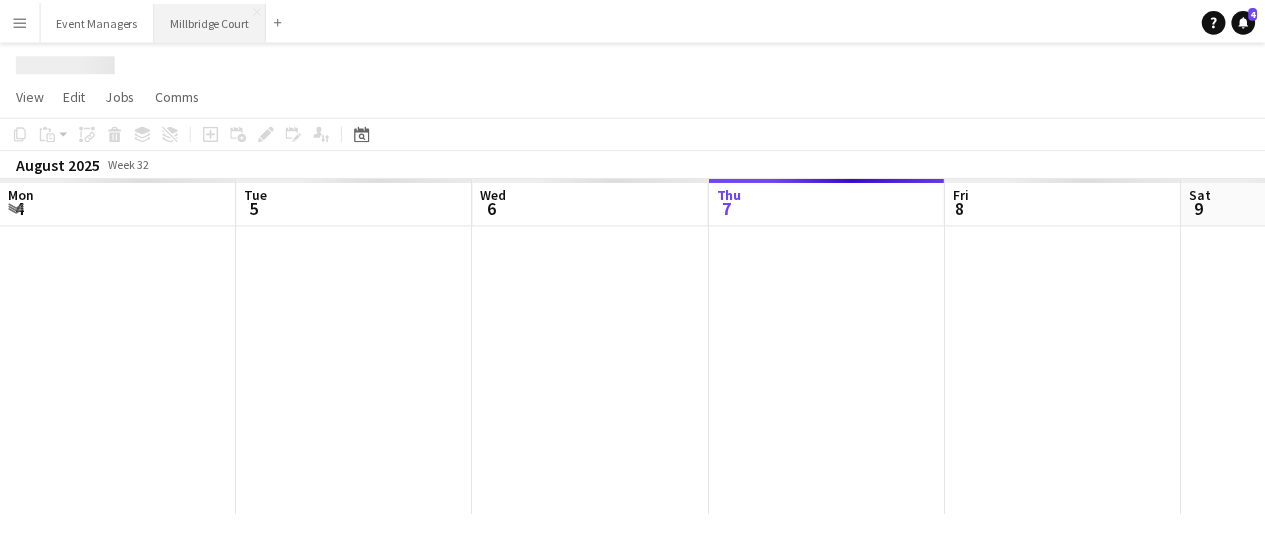 scroll, scrollTop: 0, scrollLeft: 478, axis: horizontal 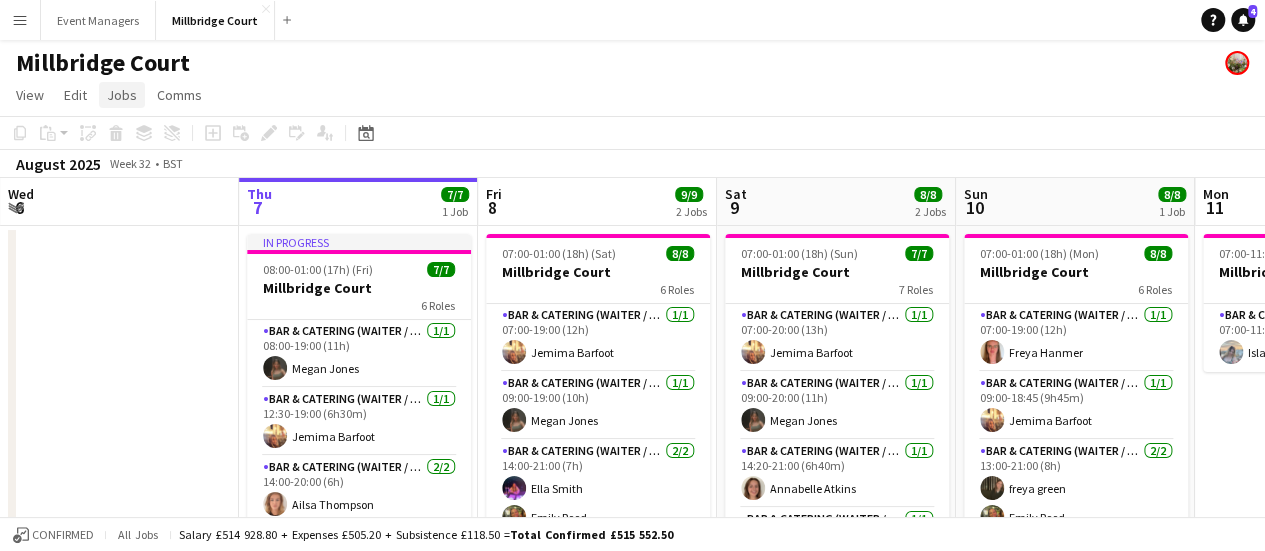 click on "Jobs" 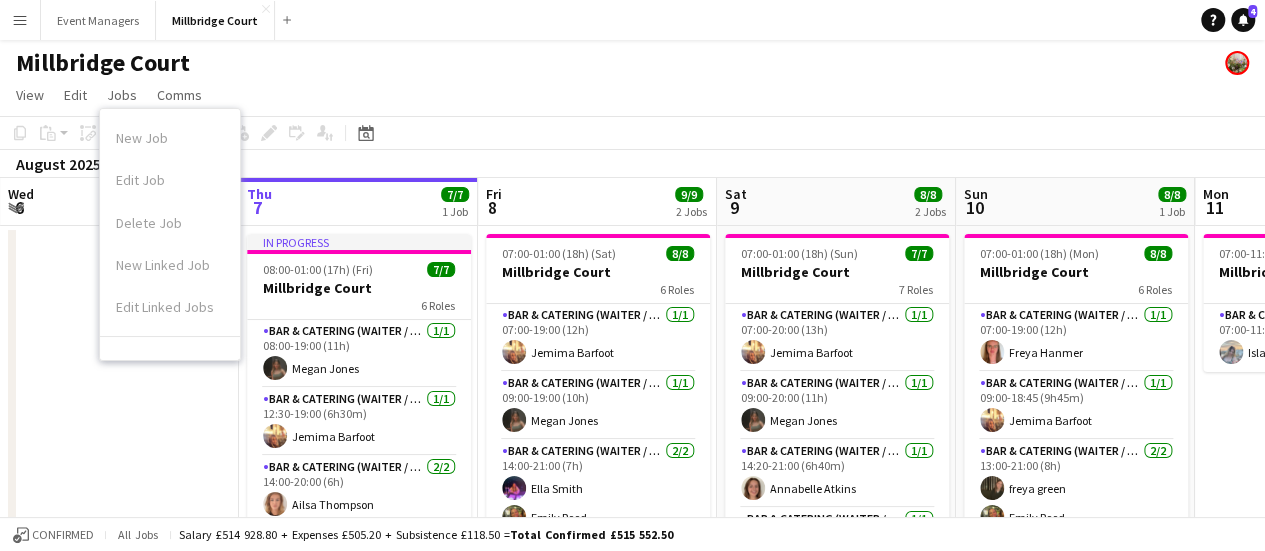 click on "View  Day view expanded Day view collapsed Month view Date picker Jump to today Expand Linked Jobs Collapse Linked Jobs  Edit  Copy Ctrl+C  Paste  Without Crew Ctrl+V With Crew Ctrl+Shift+V Paste as linked job  Group  Group Ungroup  Jobs  New Job Edit Job Delete Job New Linked Job Edit Linked Jobs Job fulfilment Promote Role Copy Role URL  Comms  Notify confirmed crew Create chat" 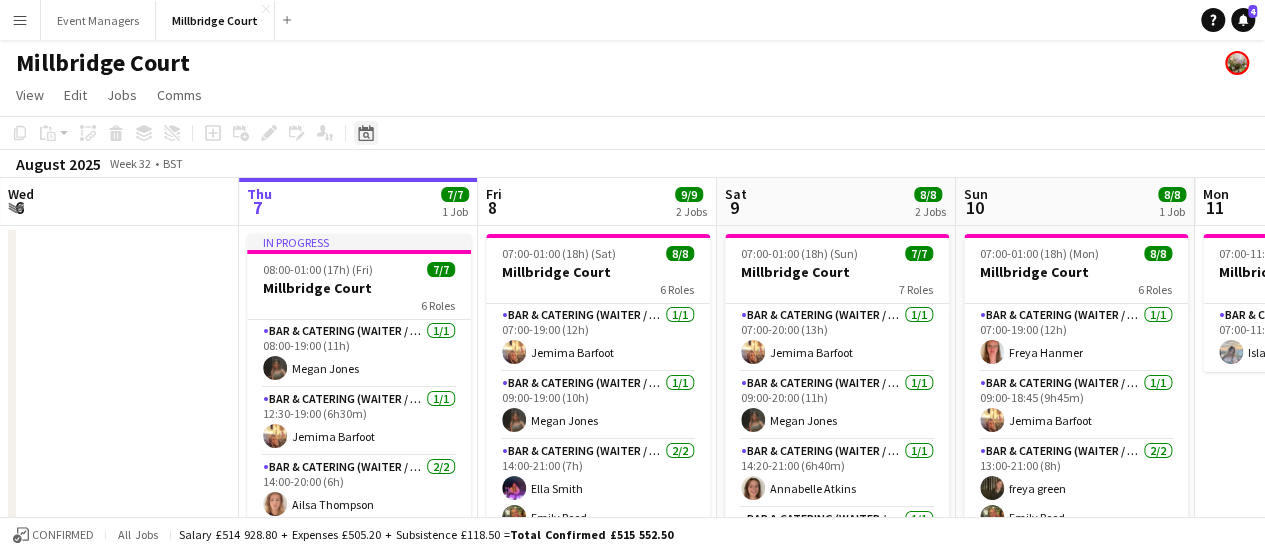 click 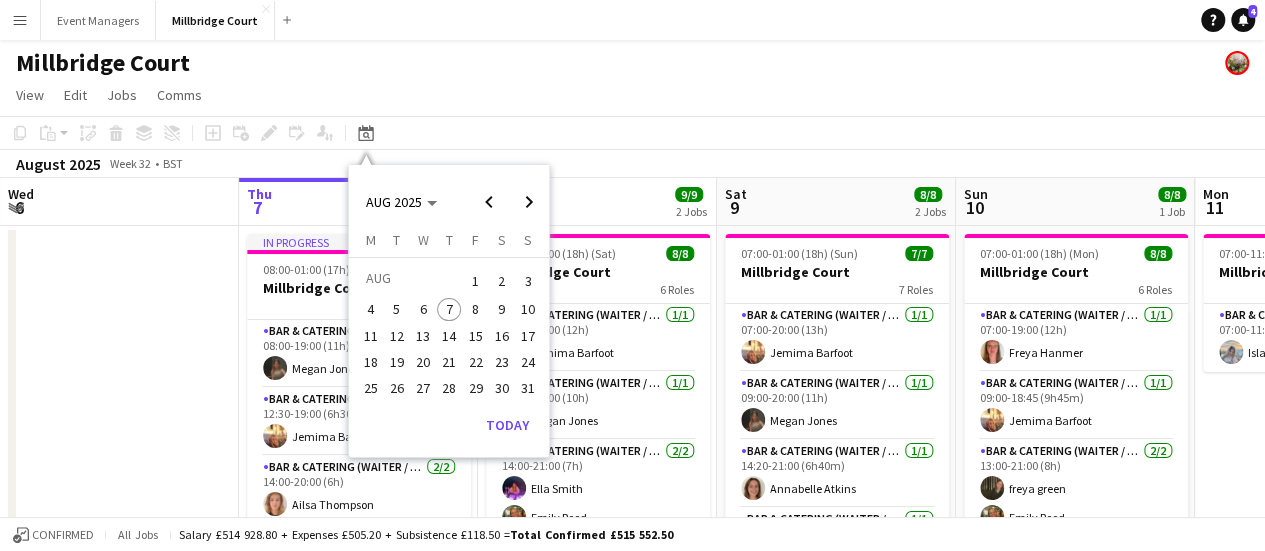 click on "16" at bounding box center (502, 336) 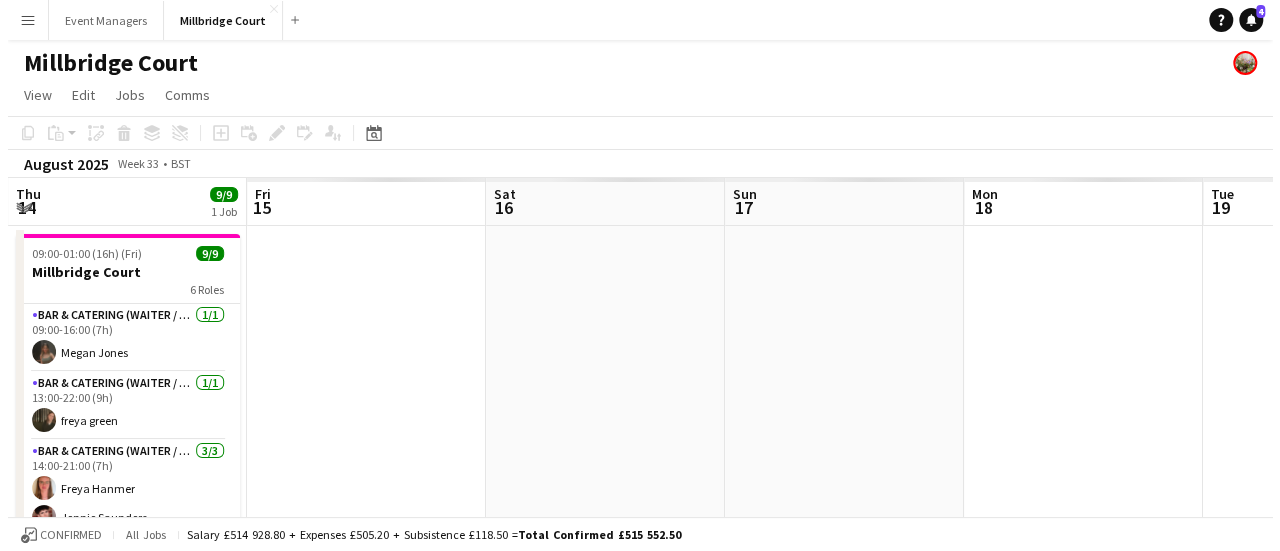 scroll, scrollTop: 0, scrollLeft: 688, axis: horizontal 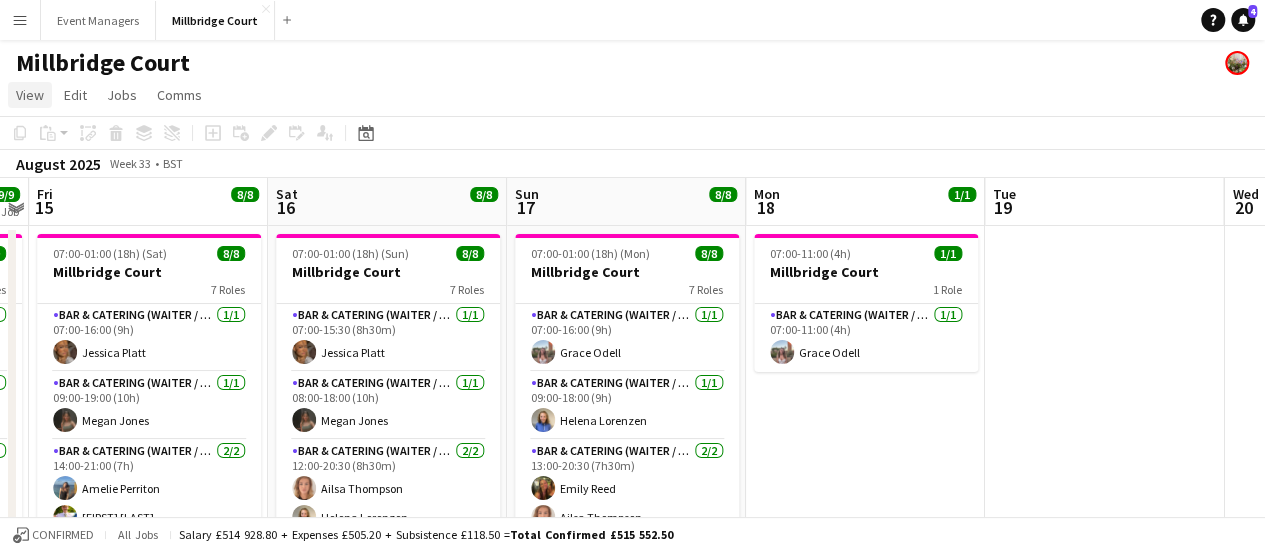 click on "View" 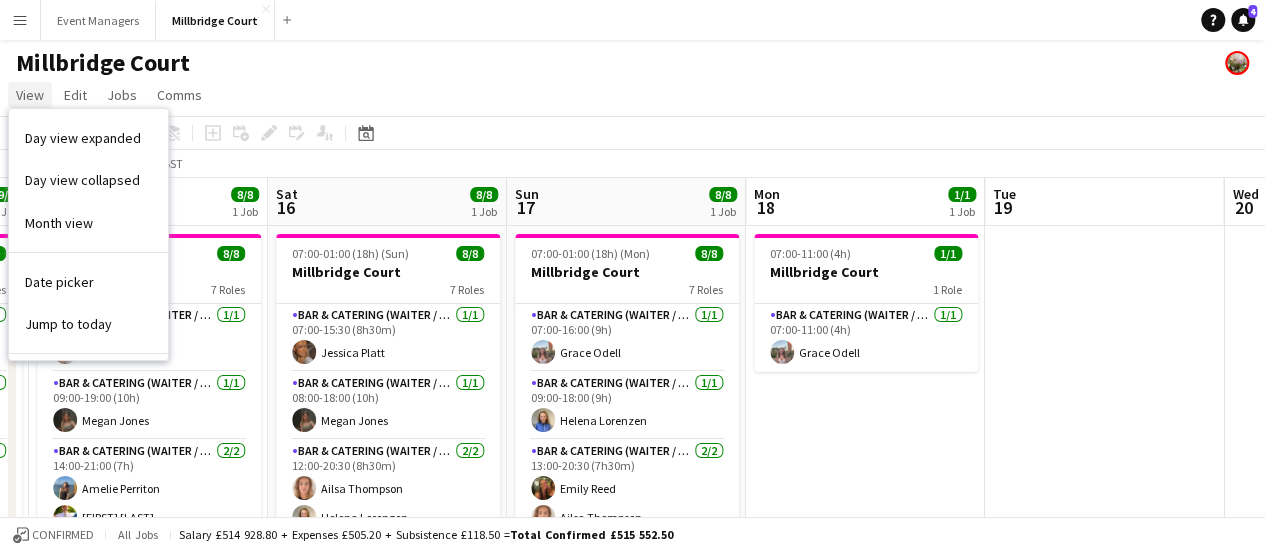 click on "View" 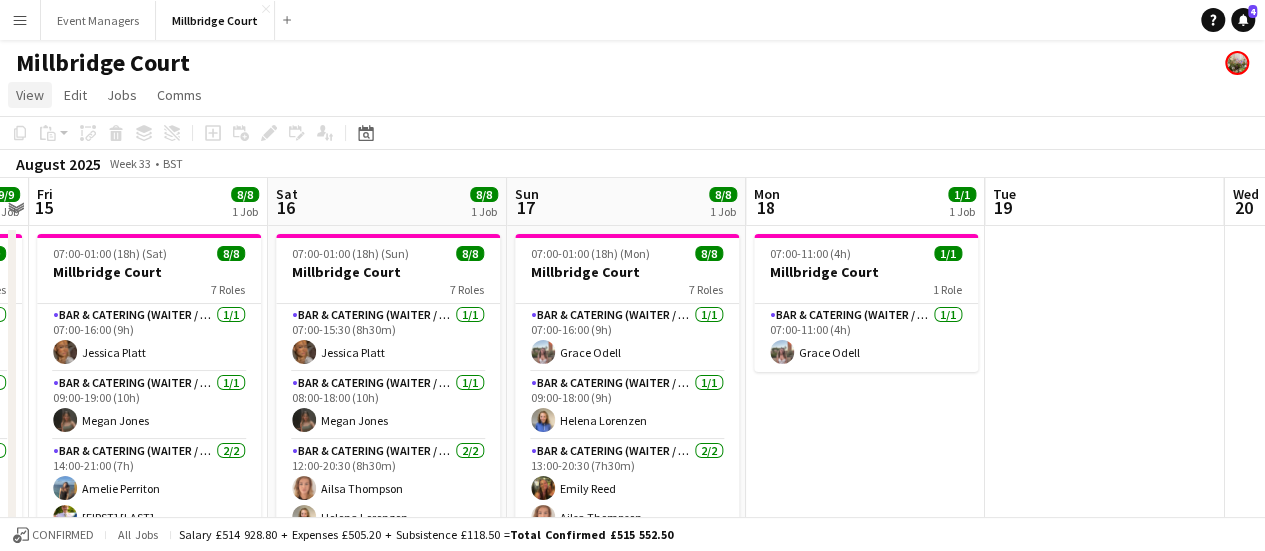 click on "View" 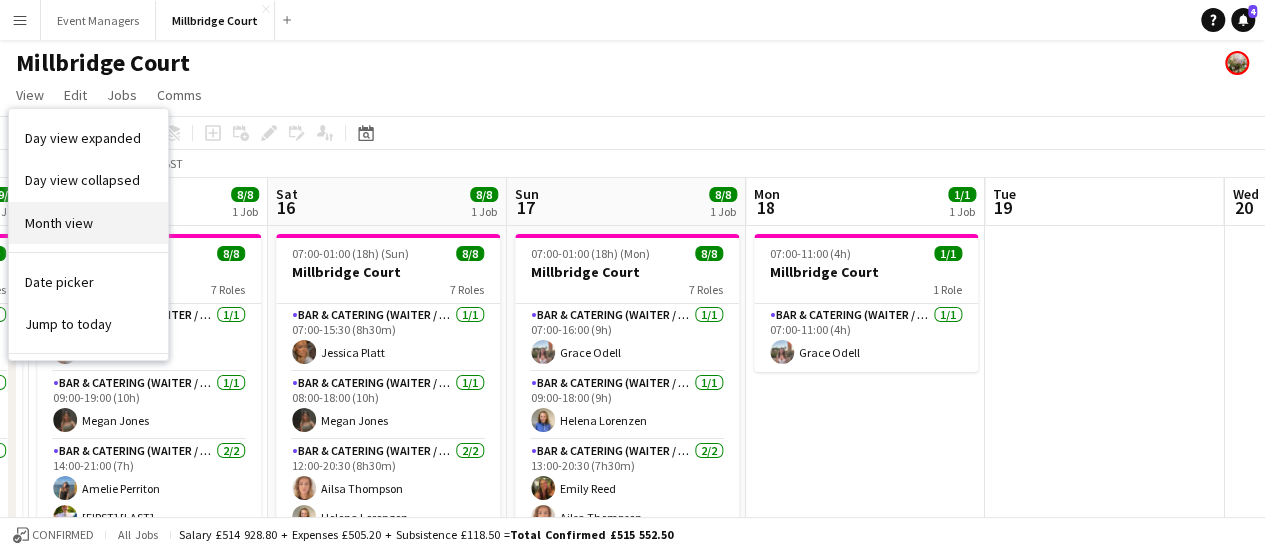 click on "Month view" at bounding box center (59, 223) 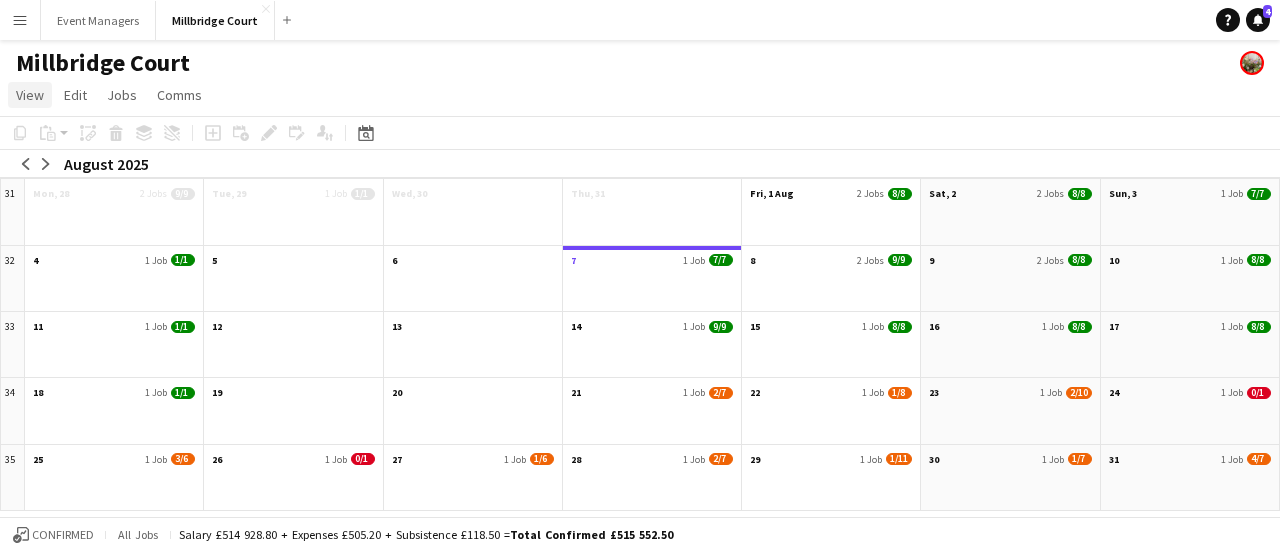 click on "View" 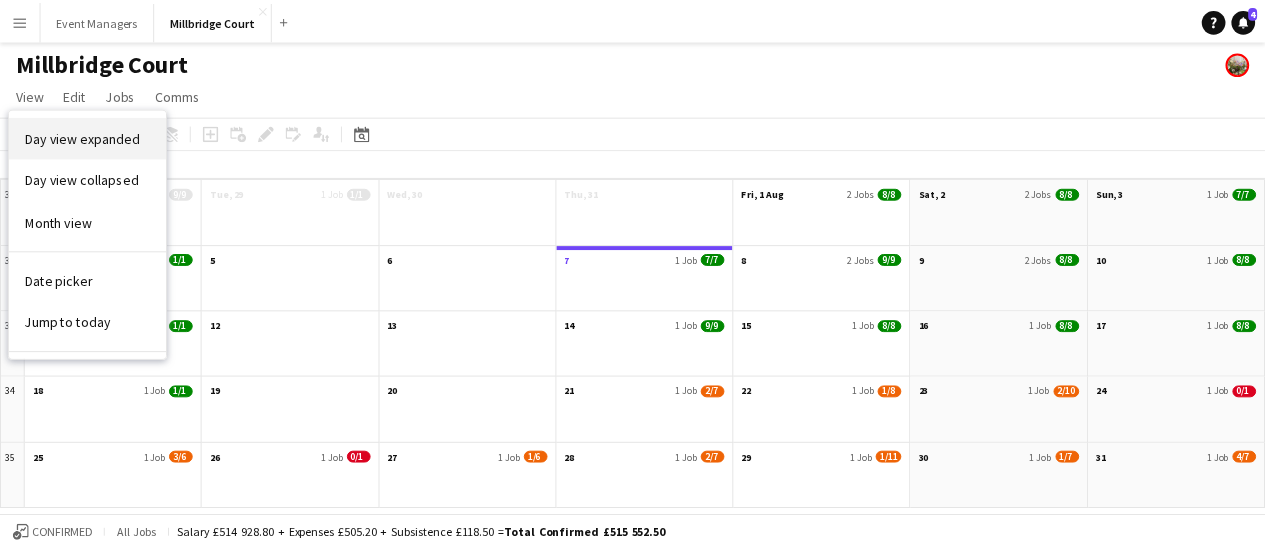 scroll, scrollTop: 0, scrollLeft: 0, axis: both 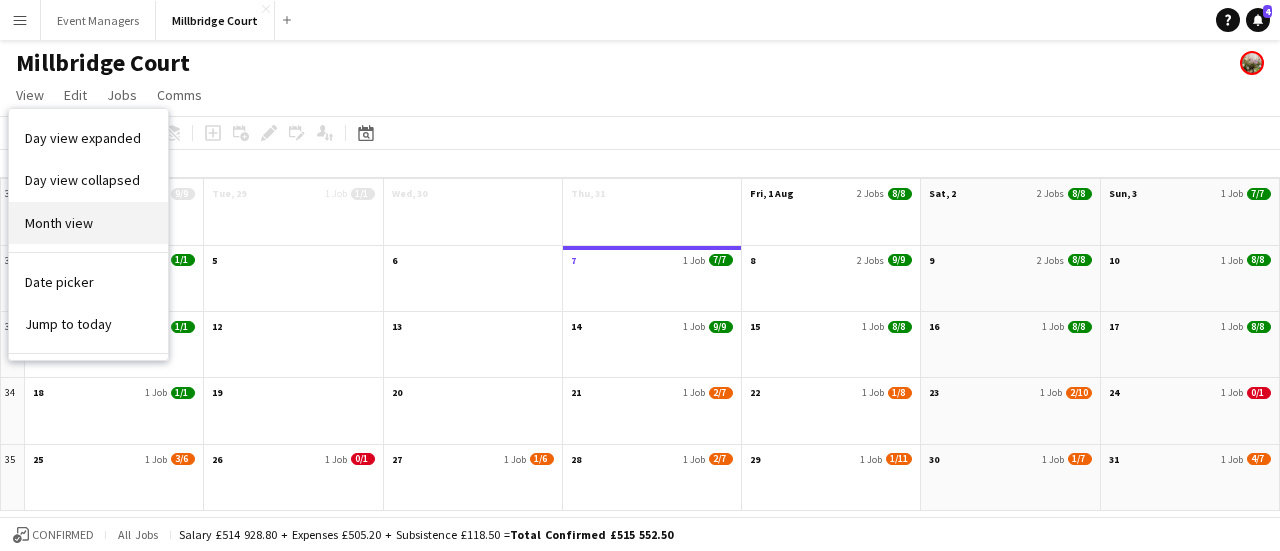 click on "Month view" at bounding box center [88, 223] 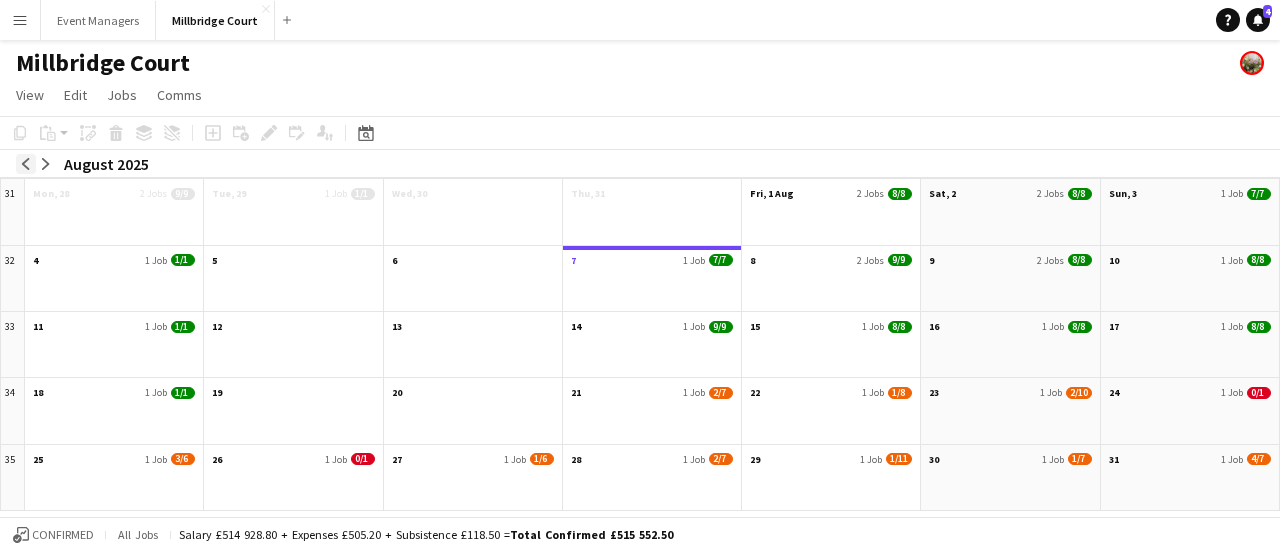 click on "arrow-left" 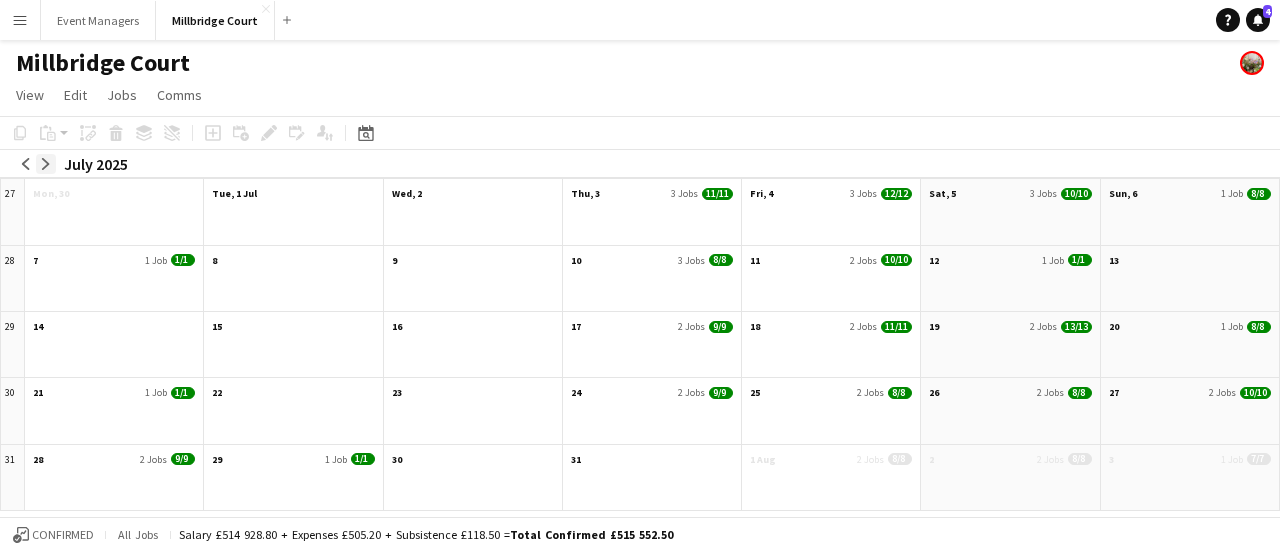 click on "arrow-right" 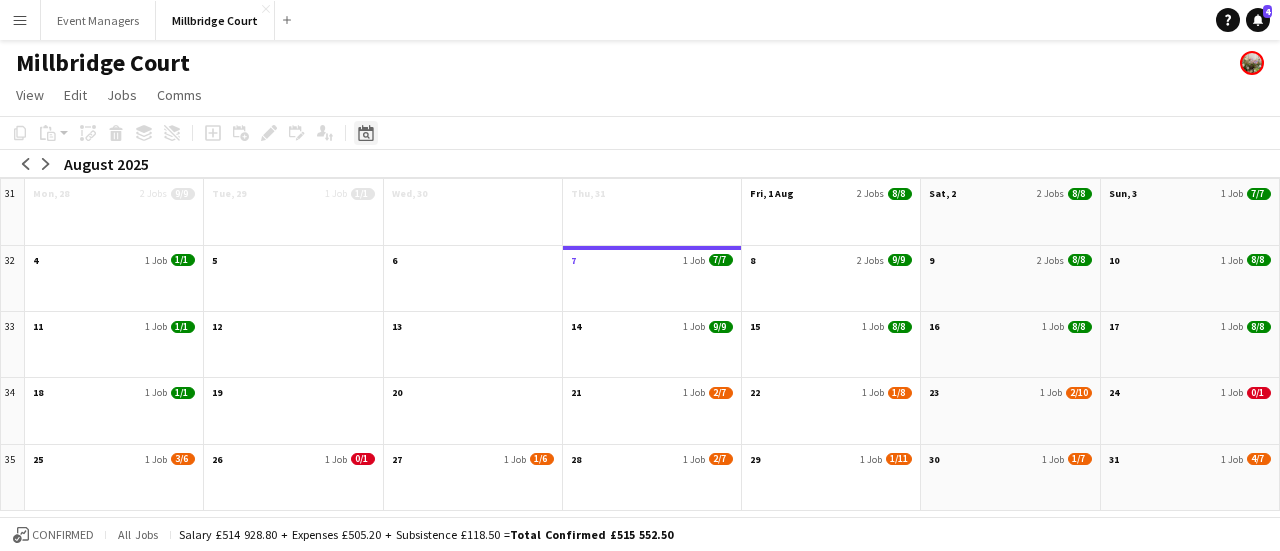 click 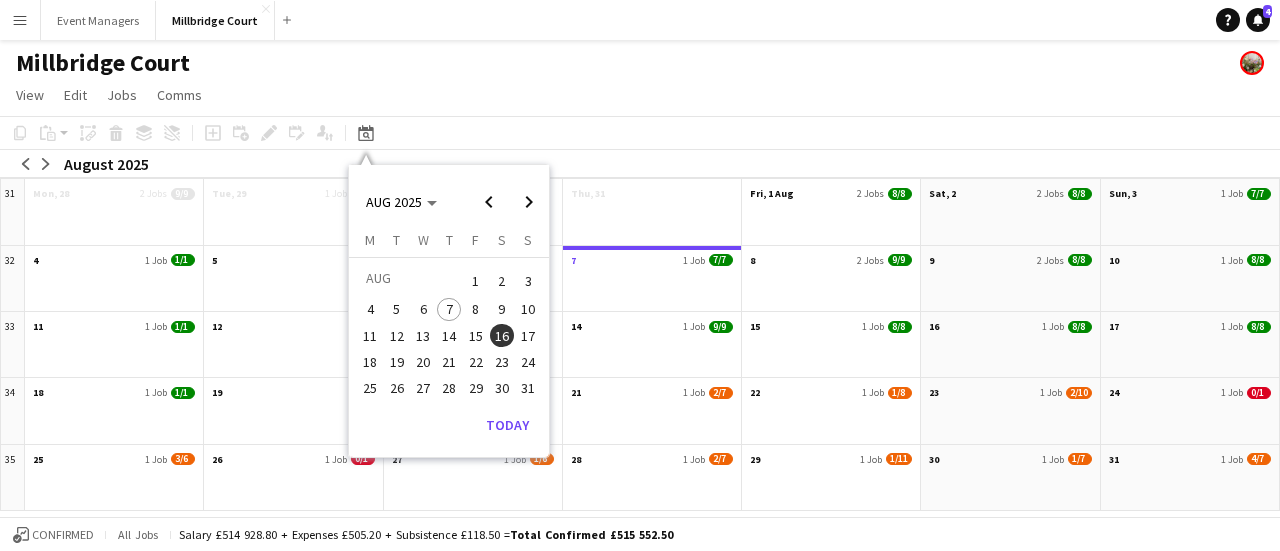 click on "14" at bounding box center [449, 336] 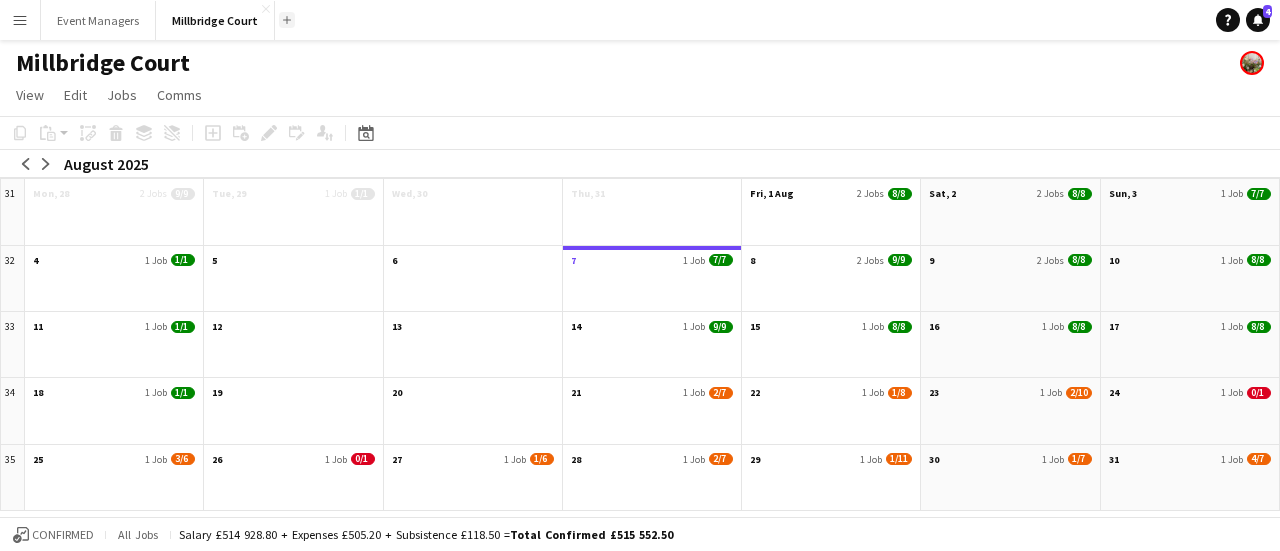 click on "Add" at bounding box center [287, 20] 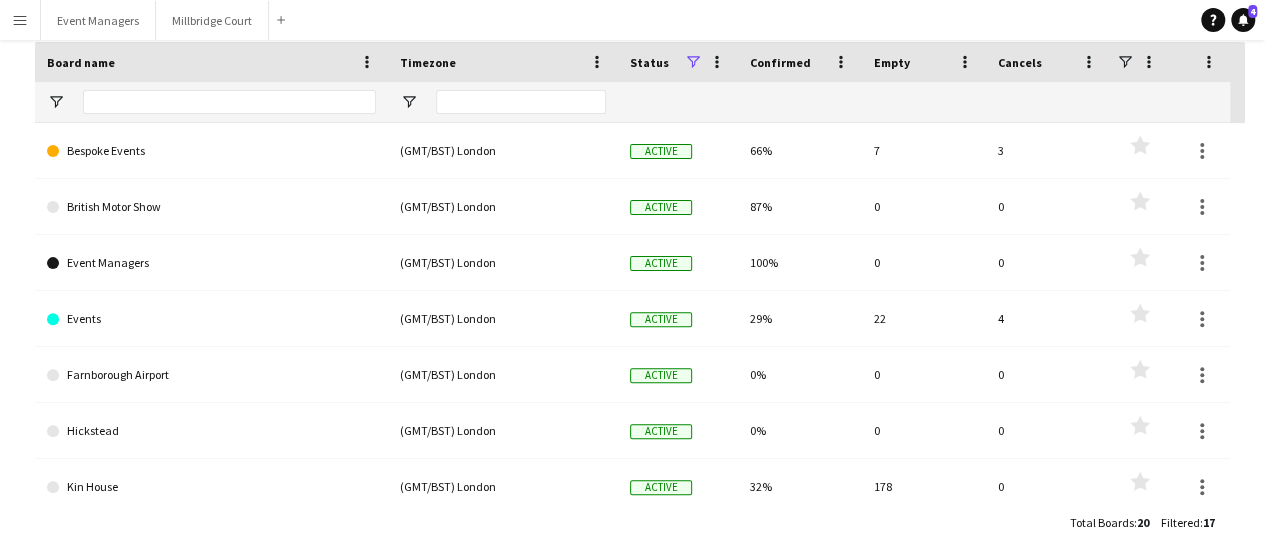 scroll, scrollTop: 191, scrollLeft: 0, axis: vertical 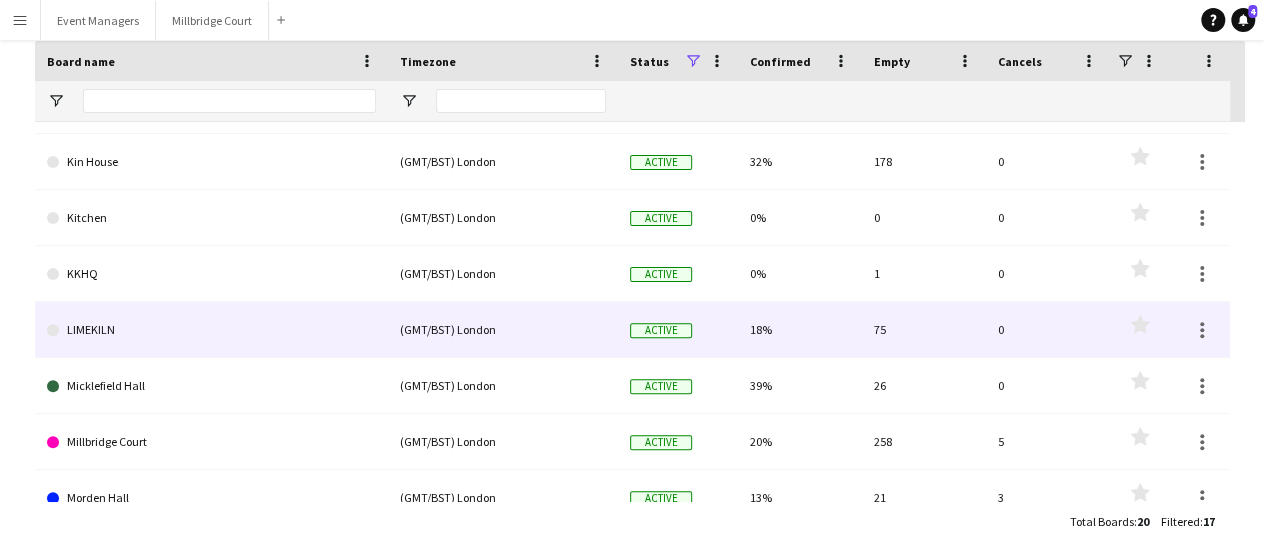 click on "LIMEKILN" 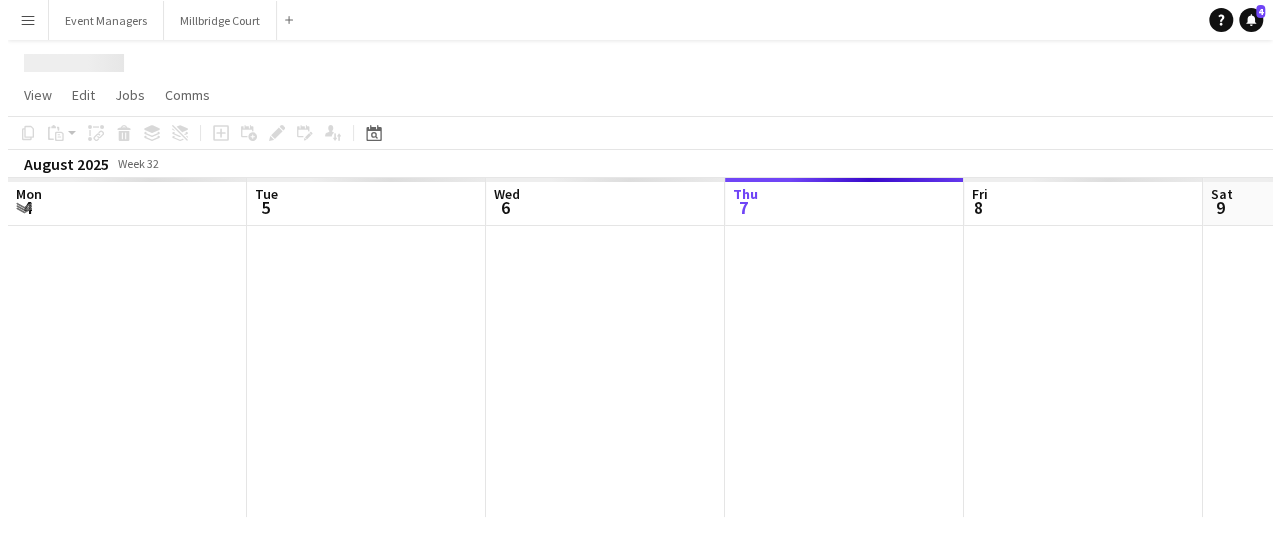 scroll, scrollTop: 0, scrollLeft: 0, axis: both 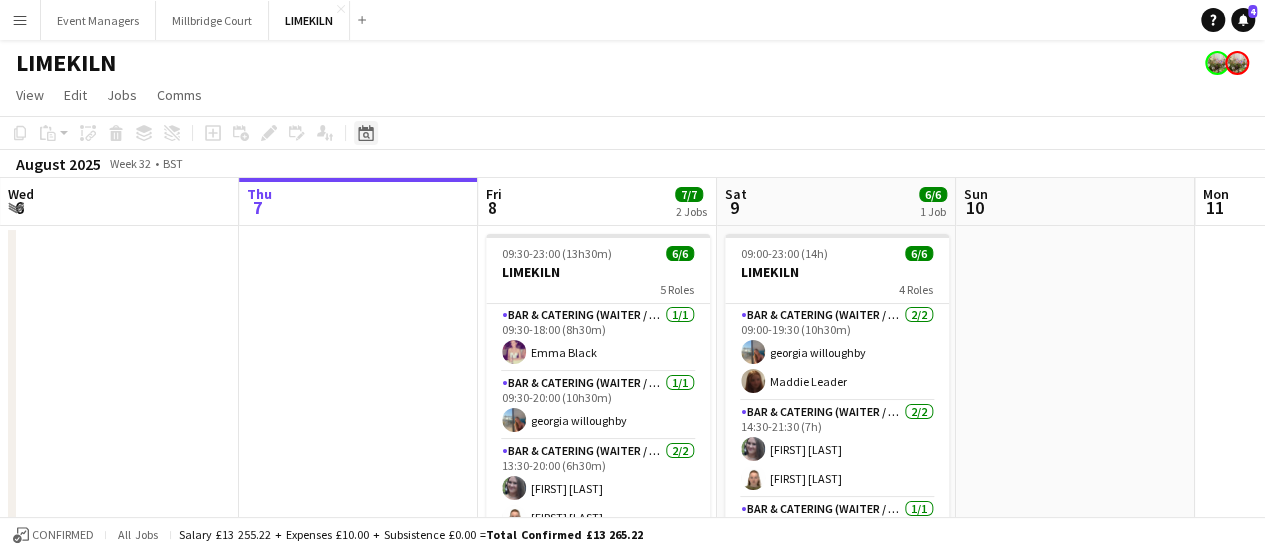 click 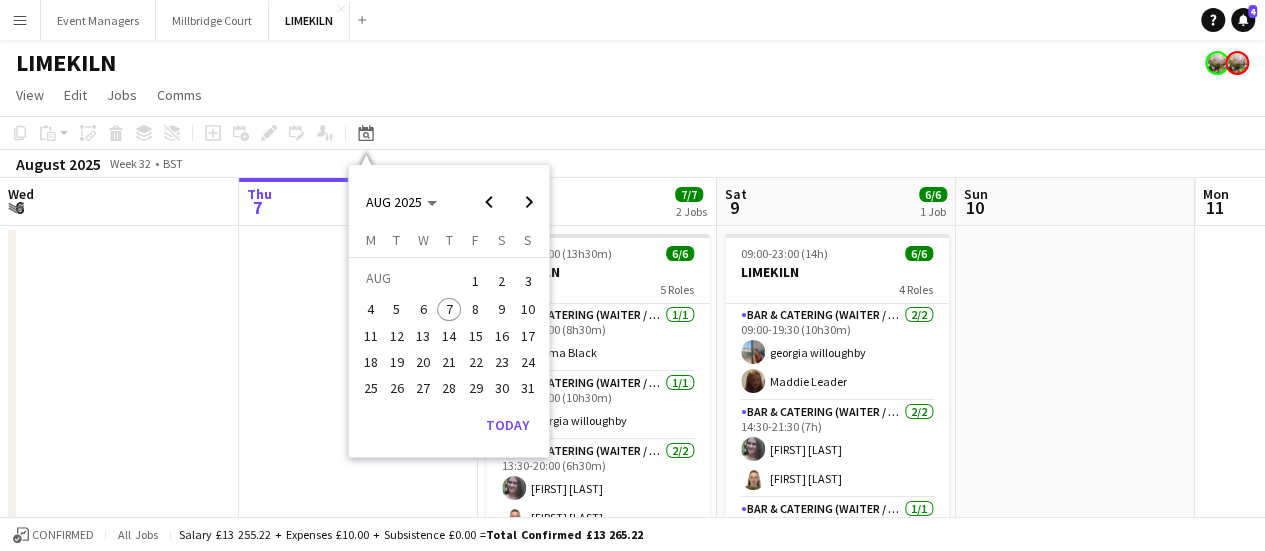 click on "15" at bounding box center (476, 336) 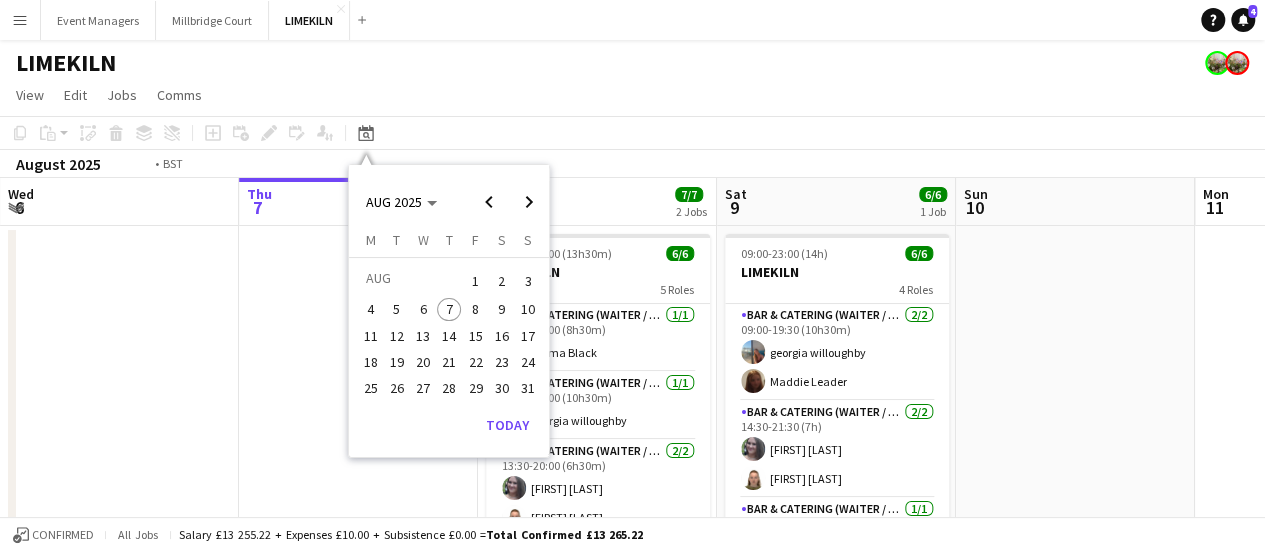 scroll, scrollTop: 0, scrollLeft: 688, axis: horizontal 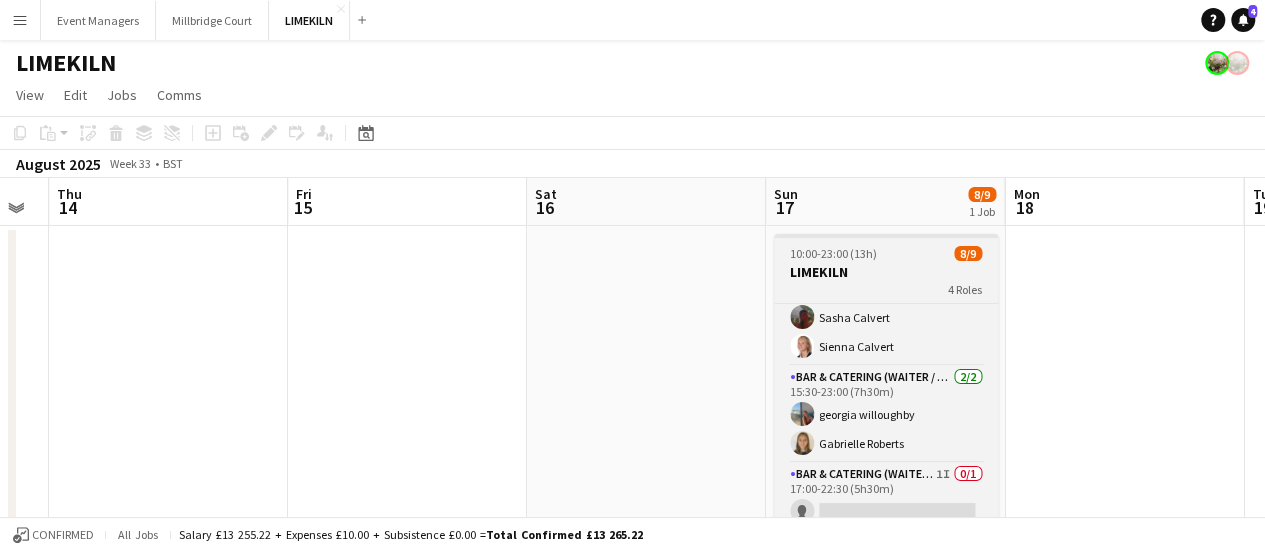 click on "10:00-23:00 (13h)" at bounding box center [833, 253] 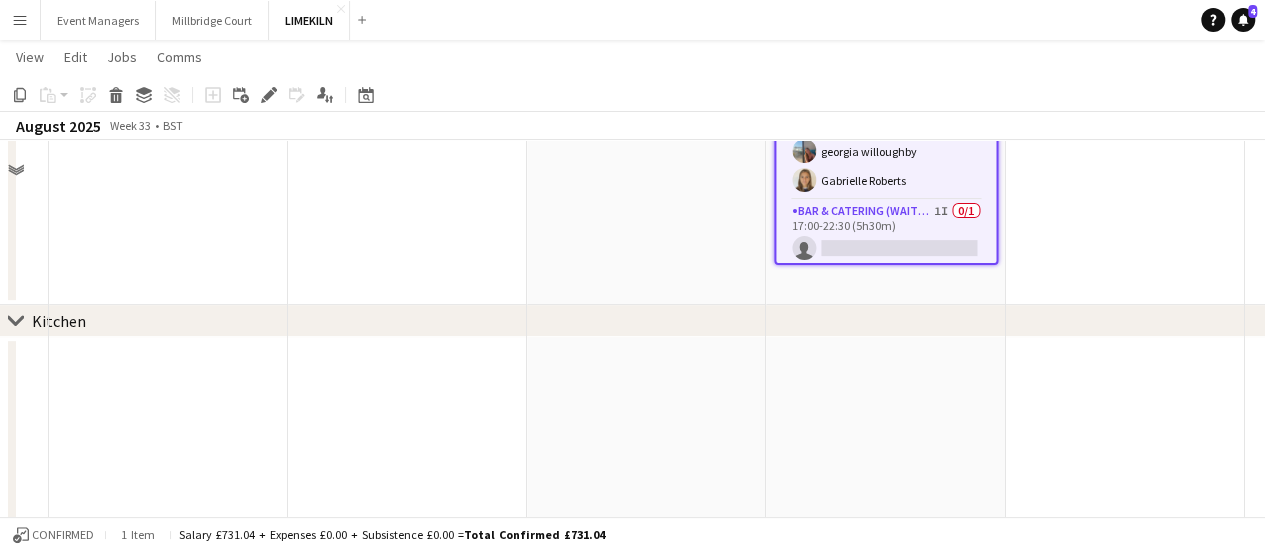 scroll, scrollTop: 0, scrollLeft: 0, axis: both 